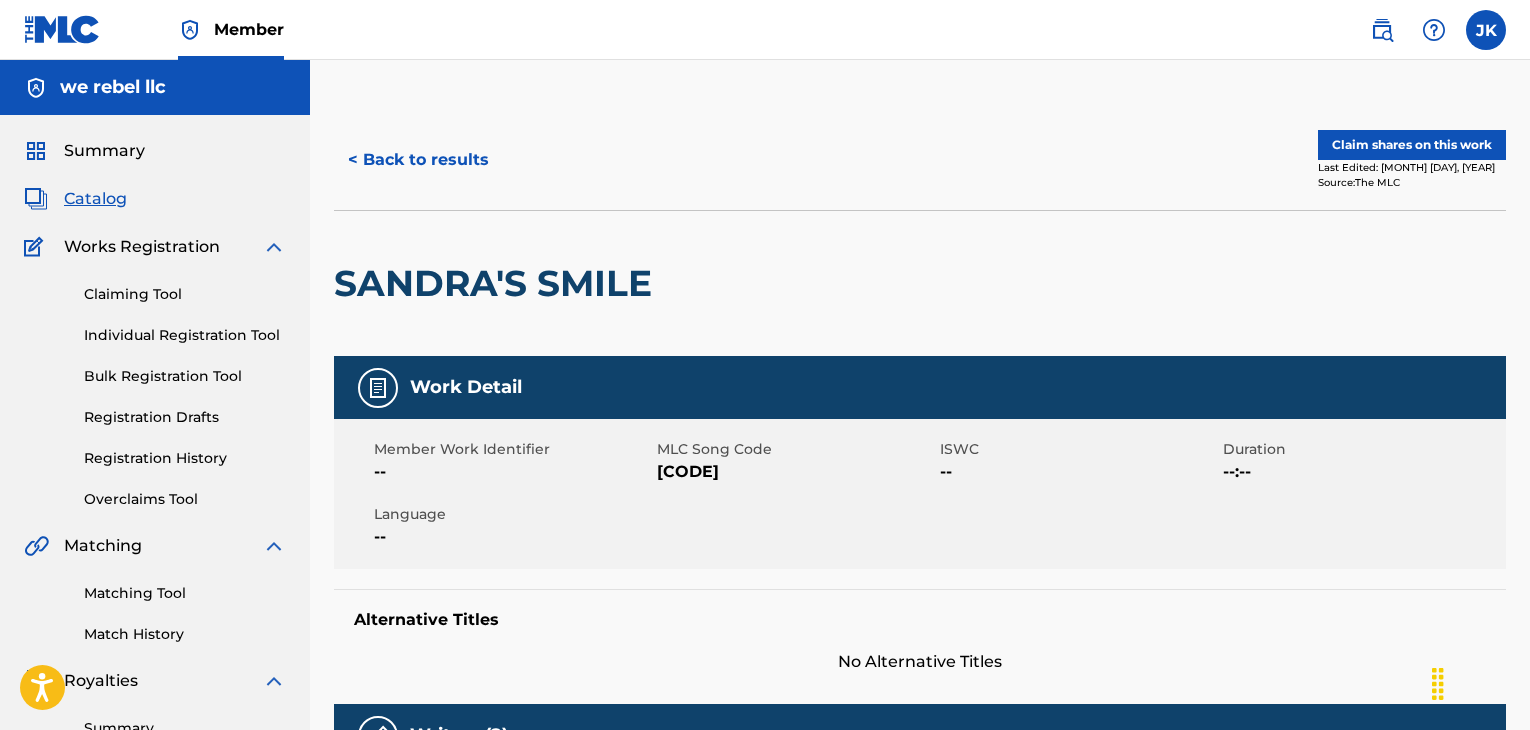 scroll, scrollTop: 0, scrollLeft: 0, axis: both 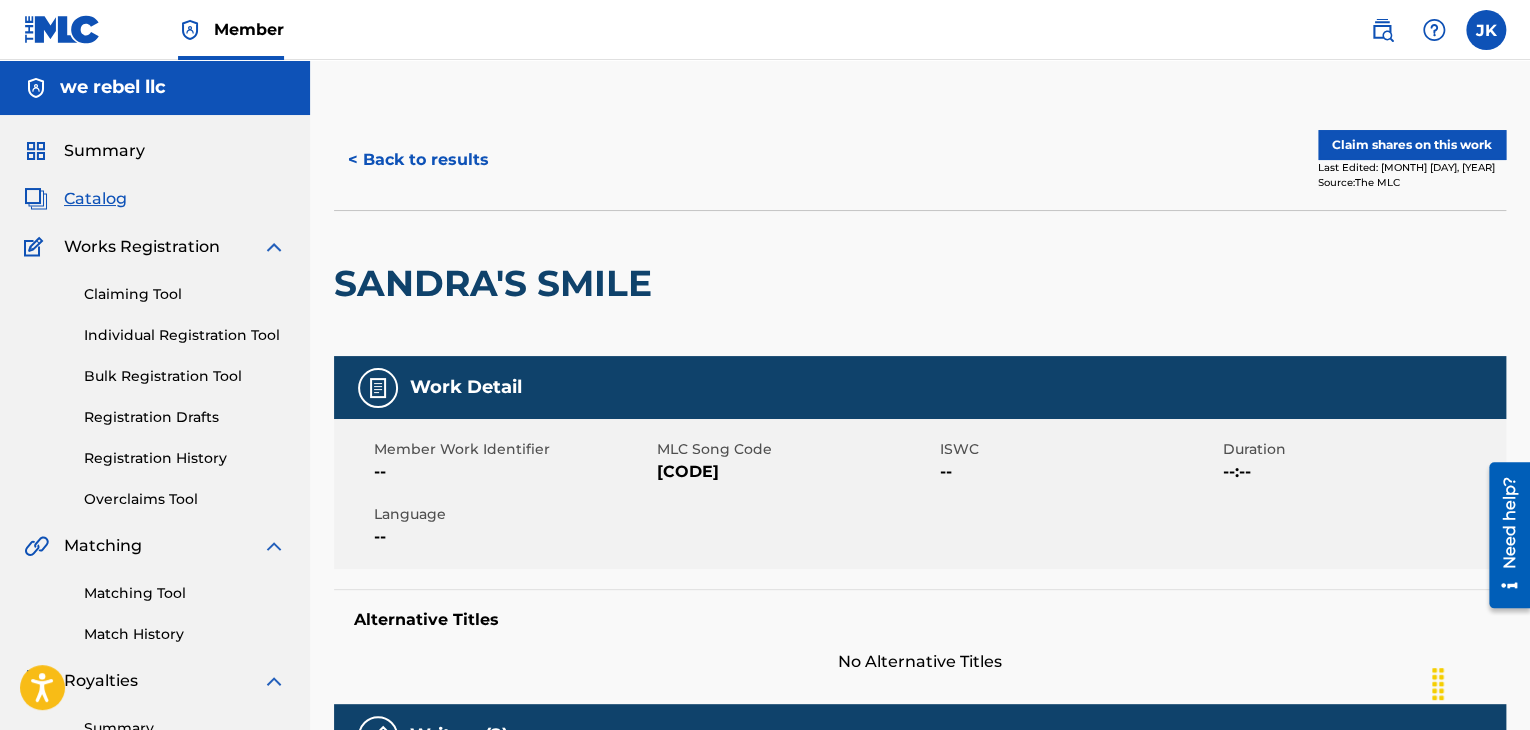 click on "Catalog" at bounding box center [95, 199] 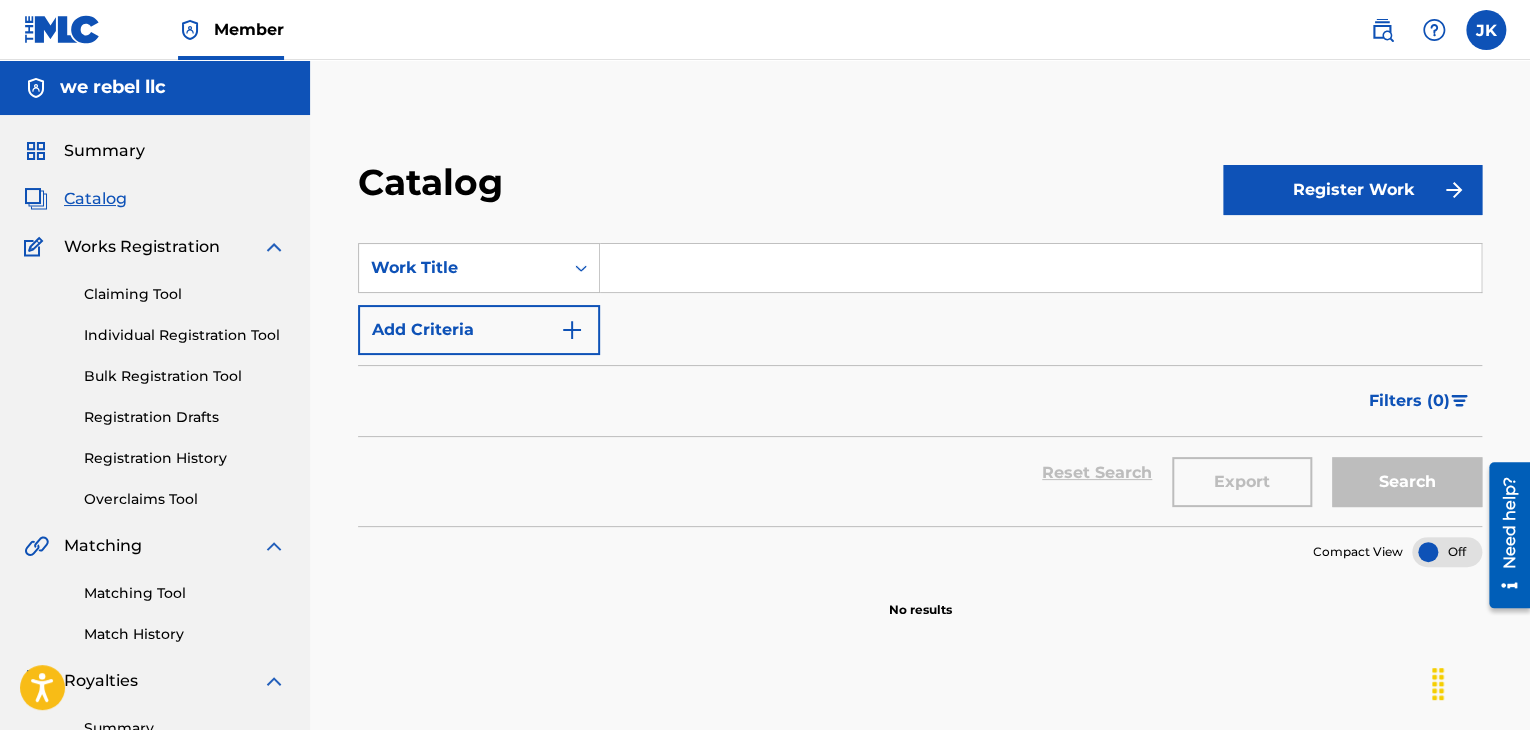 click at bounding box center (1040, 268) 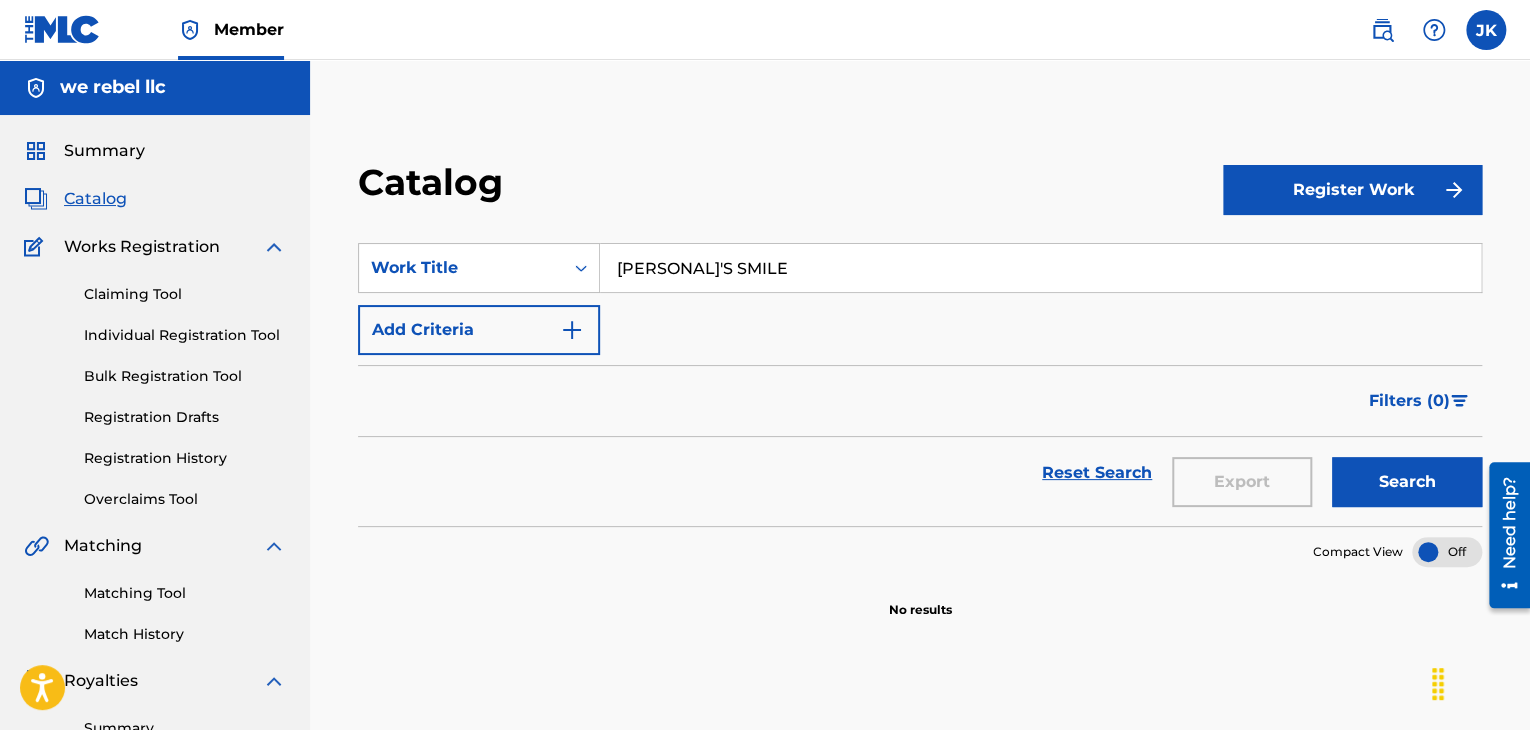 type on "[PERSONAL]'S SMILE" 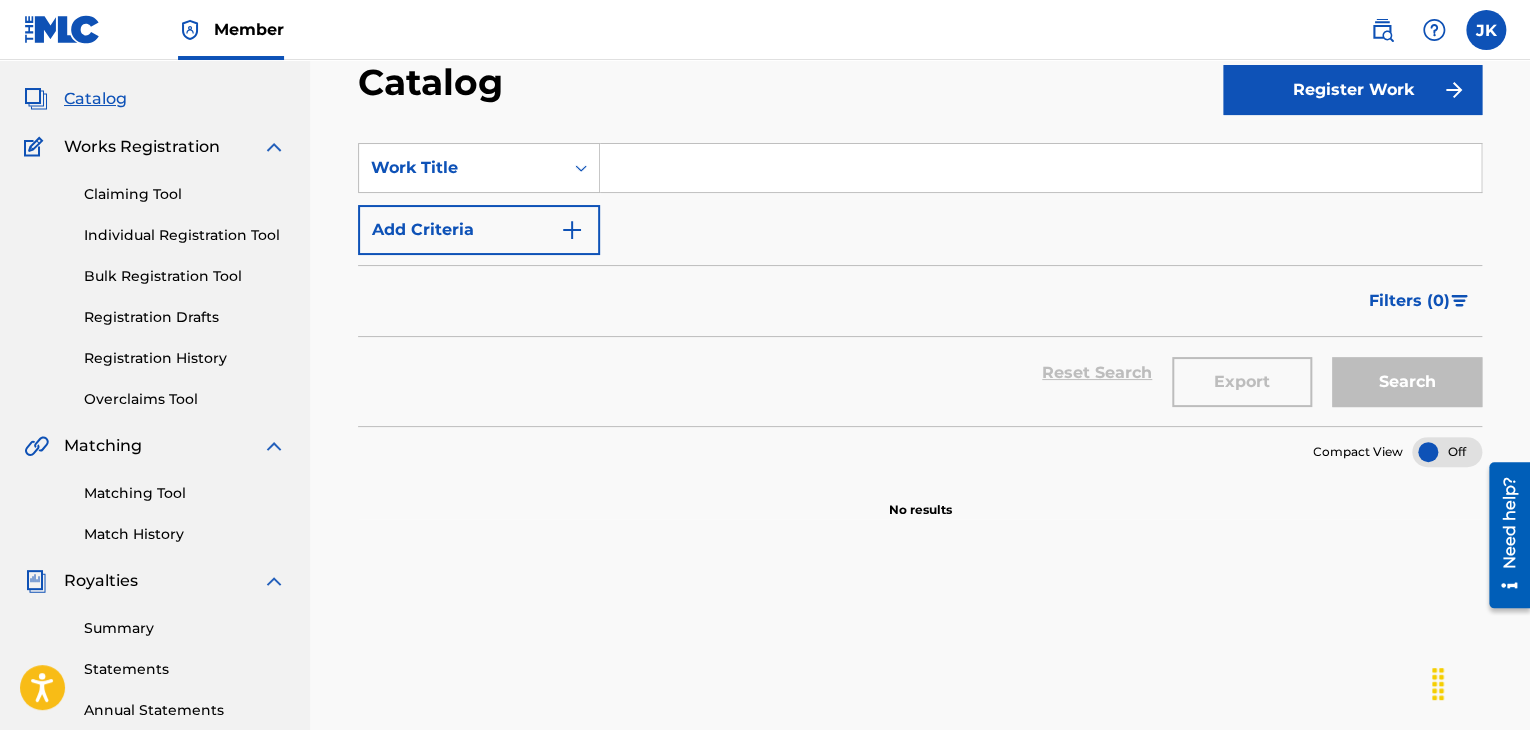 scroll, scrollTop: 0, scrollLeft: 0, axis: both 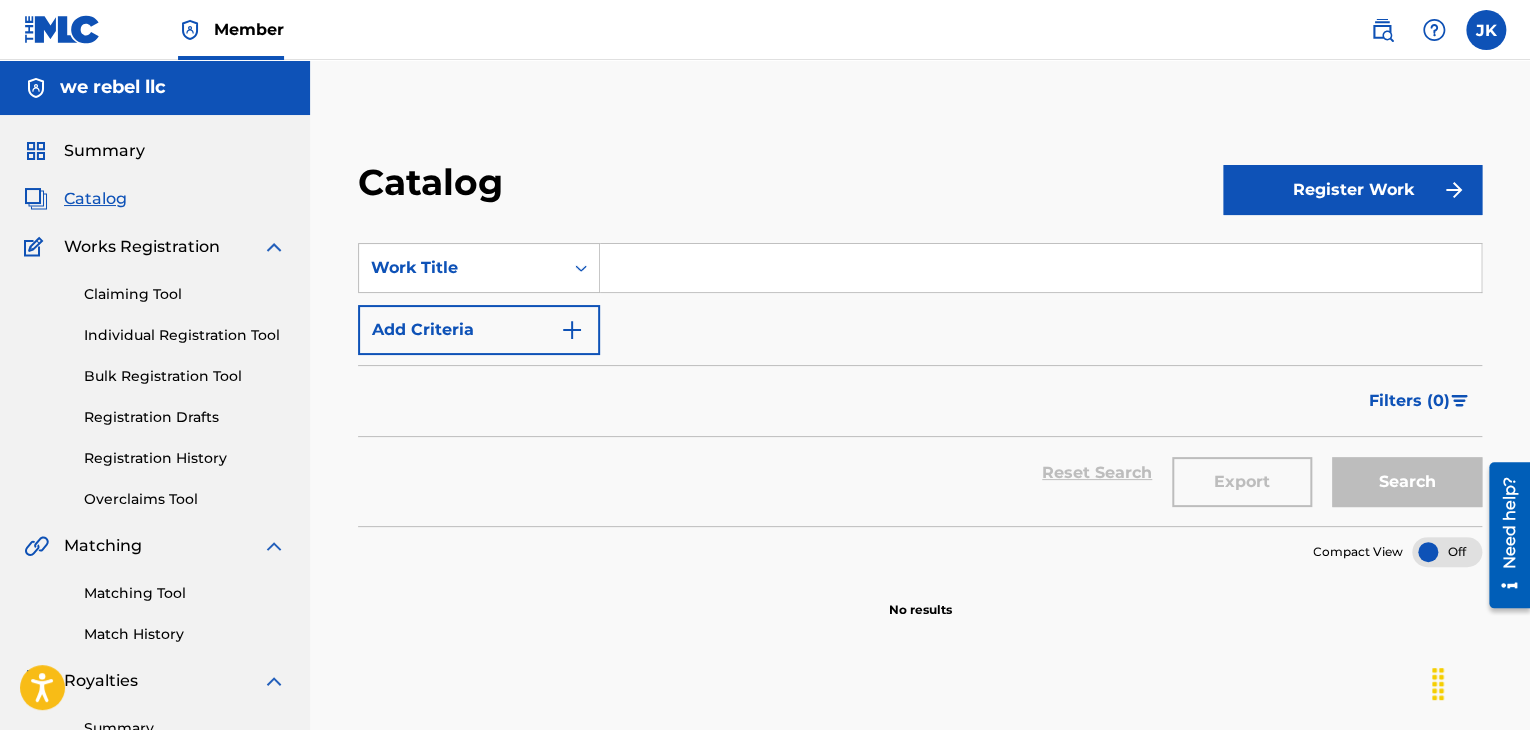 type 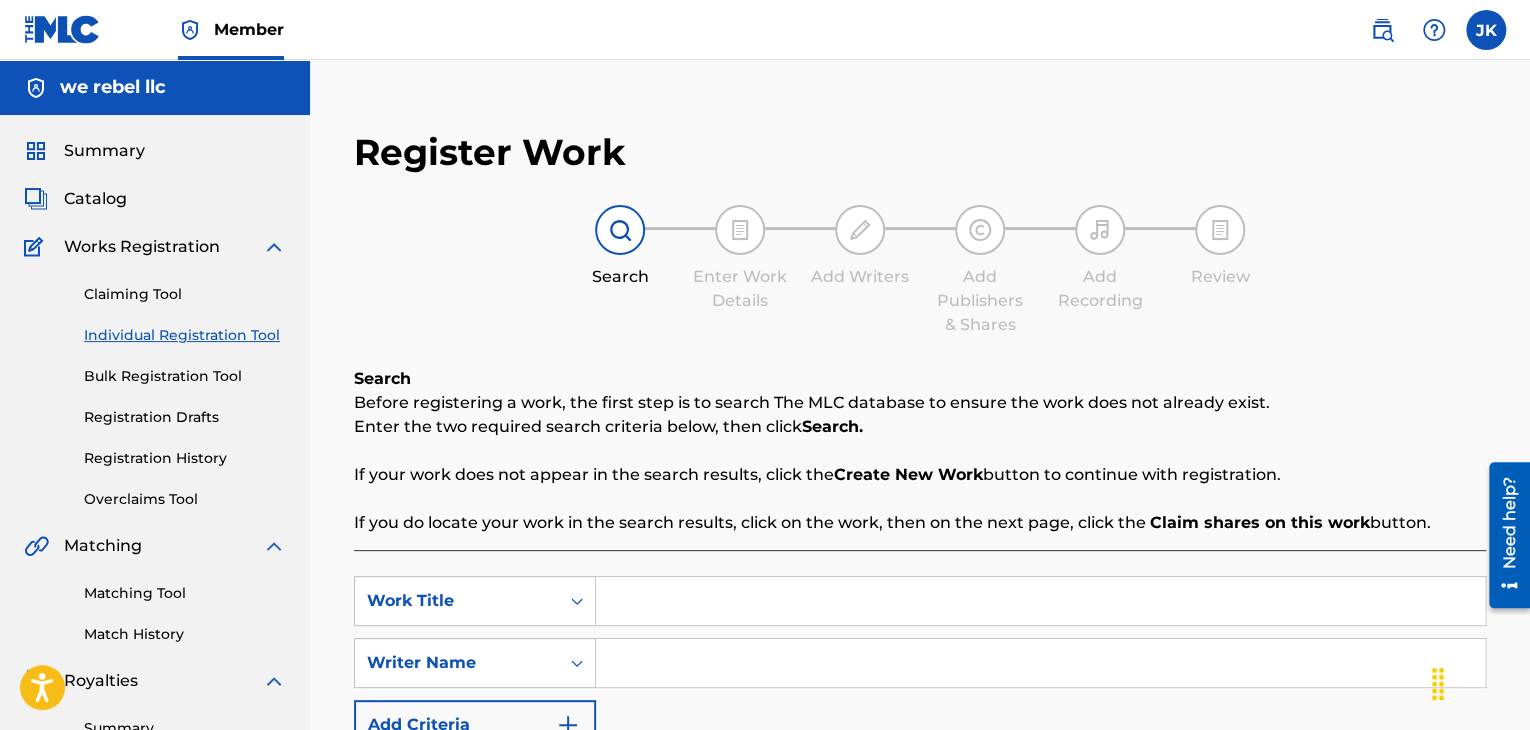click on "Registration History" at bounding box center [185, 458] 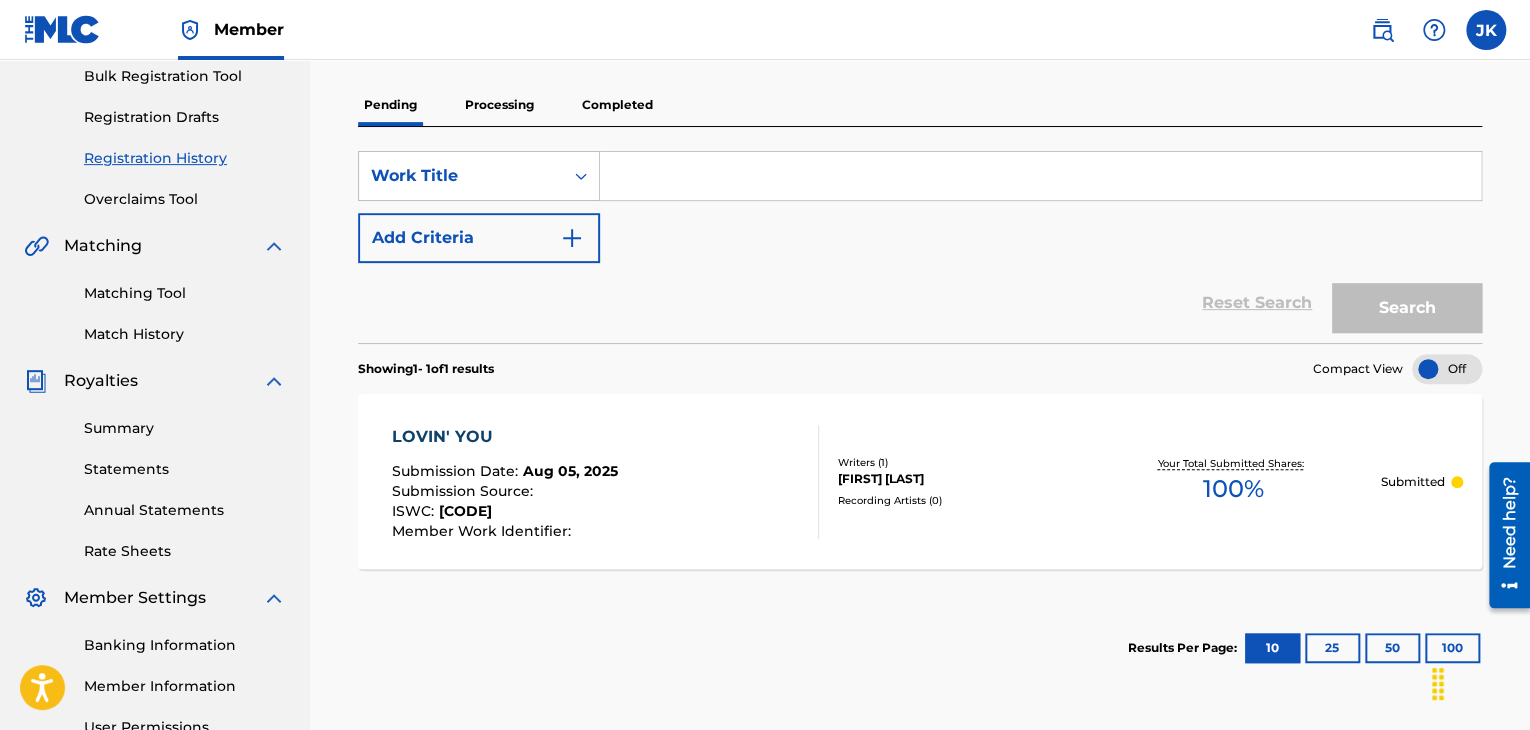 scroll, scrollTop: 200, scrollLeft: 0, axis: vertical 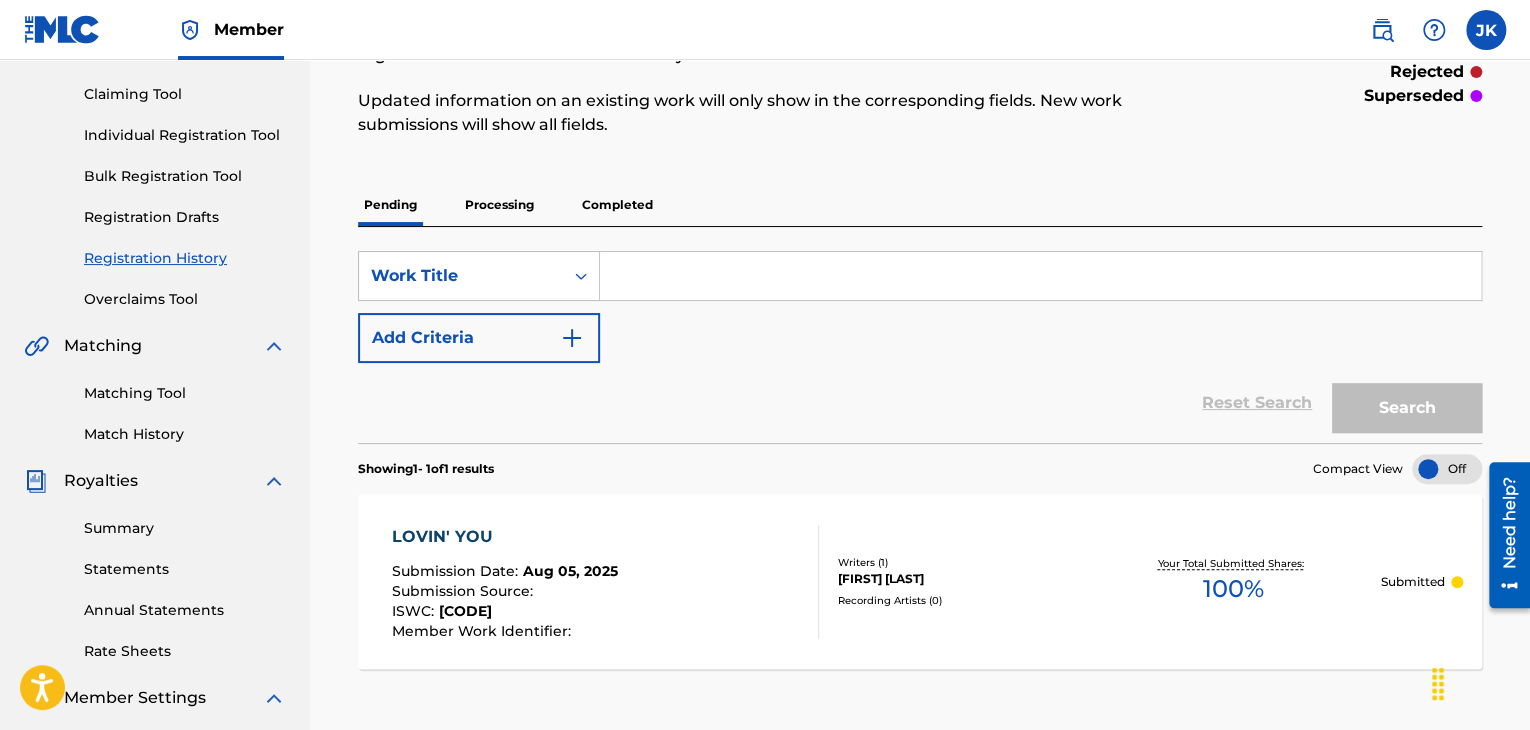 click on "Processing" at bounding box center (499, 205) 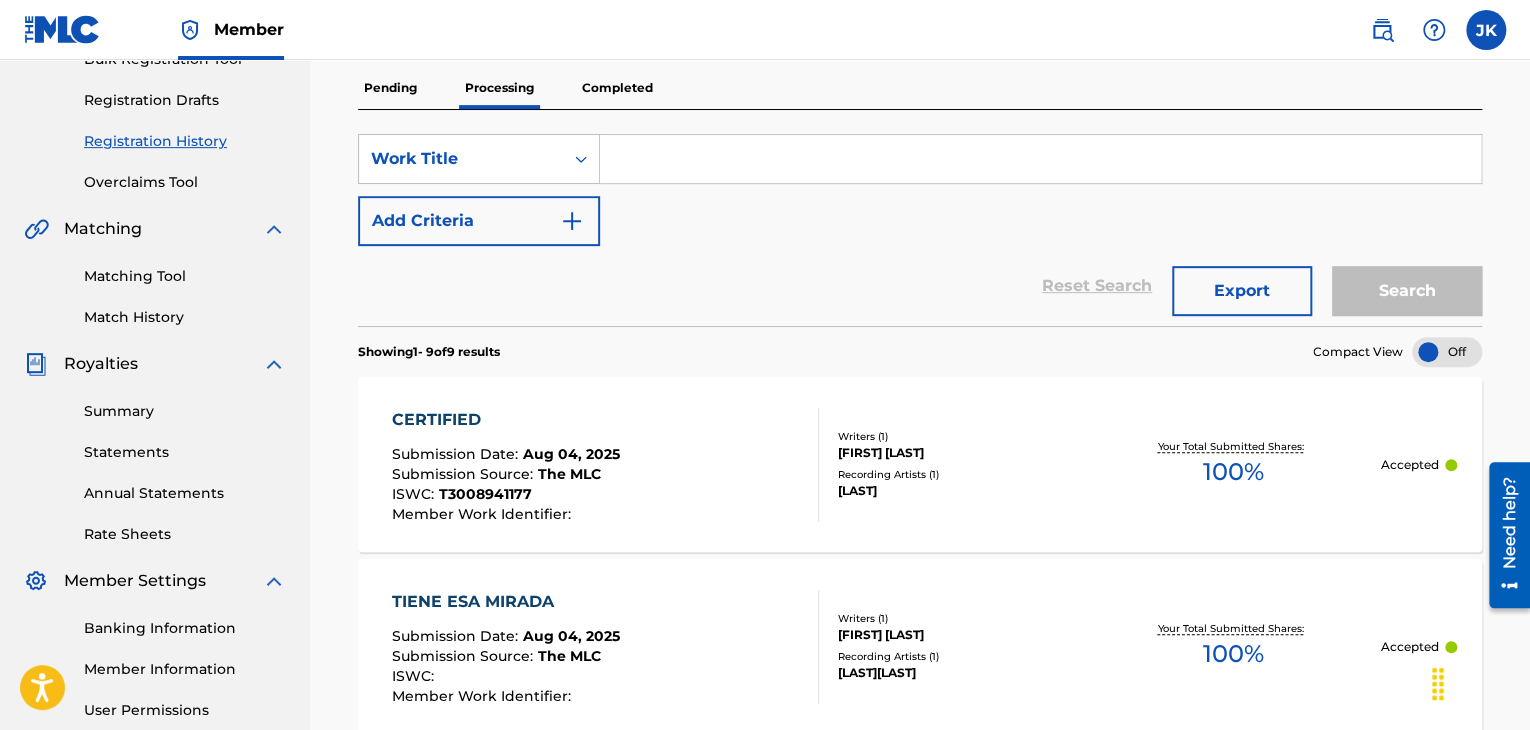 scroll, scrollTop: 200, scrollLeft: 0, axis: vertical 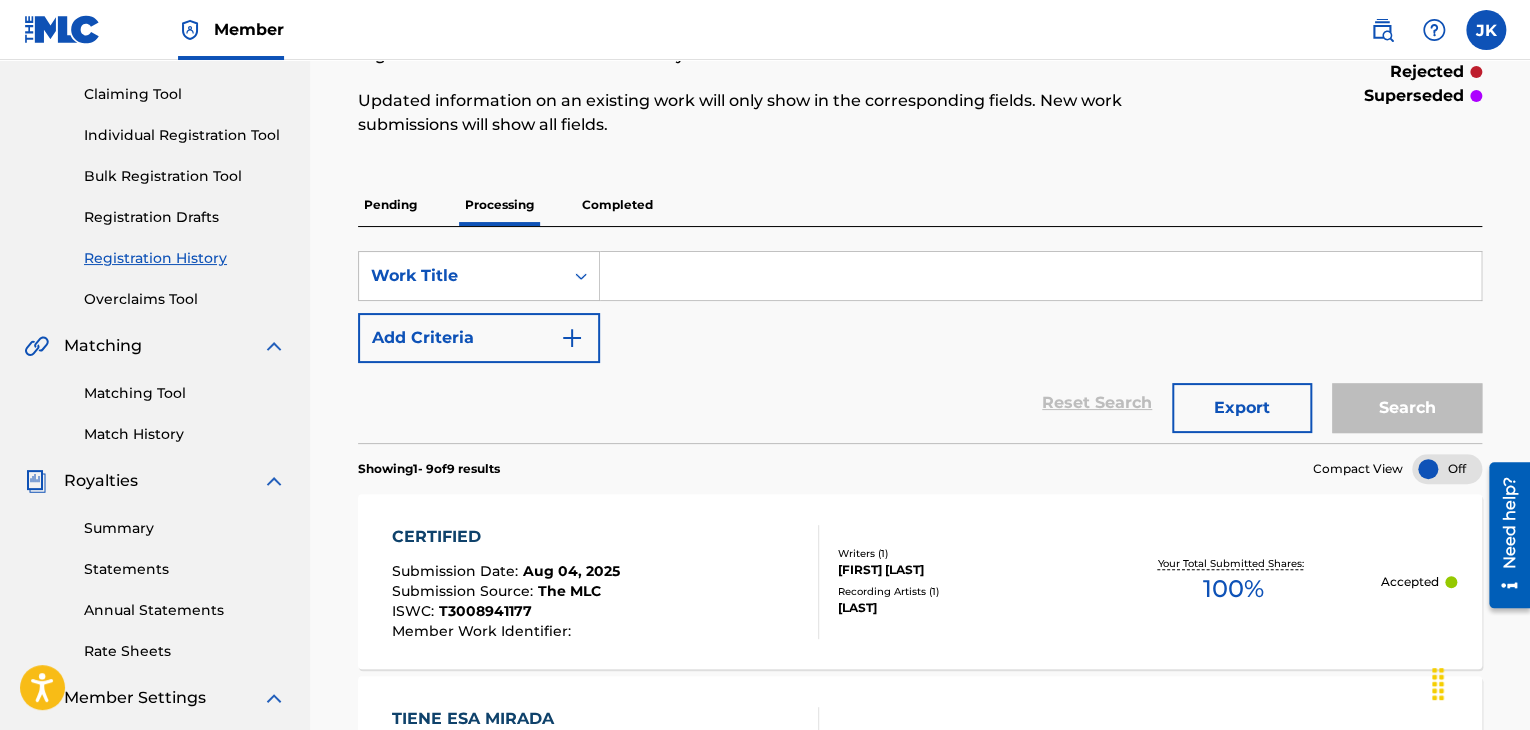 click on "Completed" at bounding box center (617, 205) 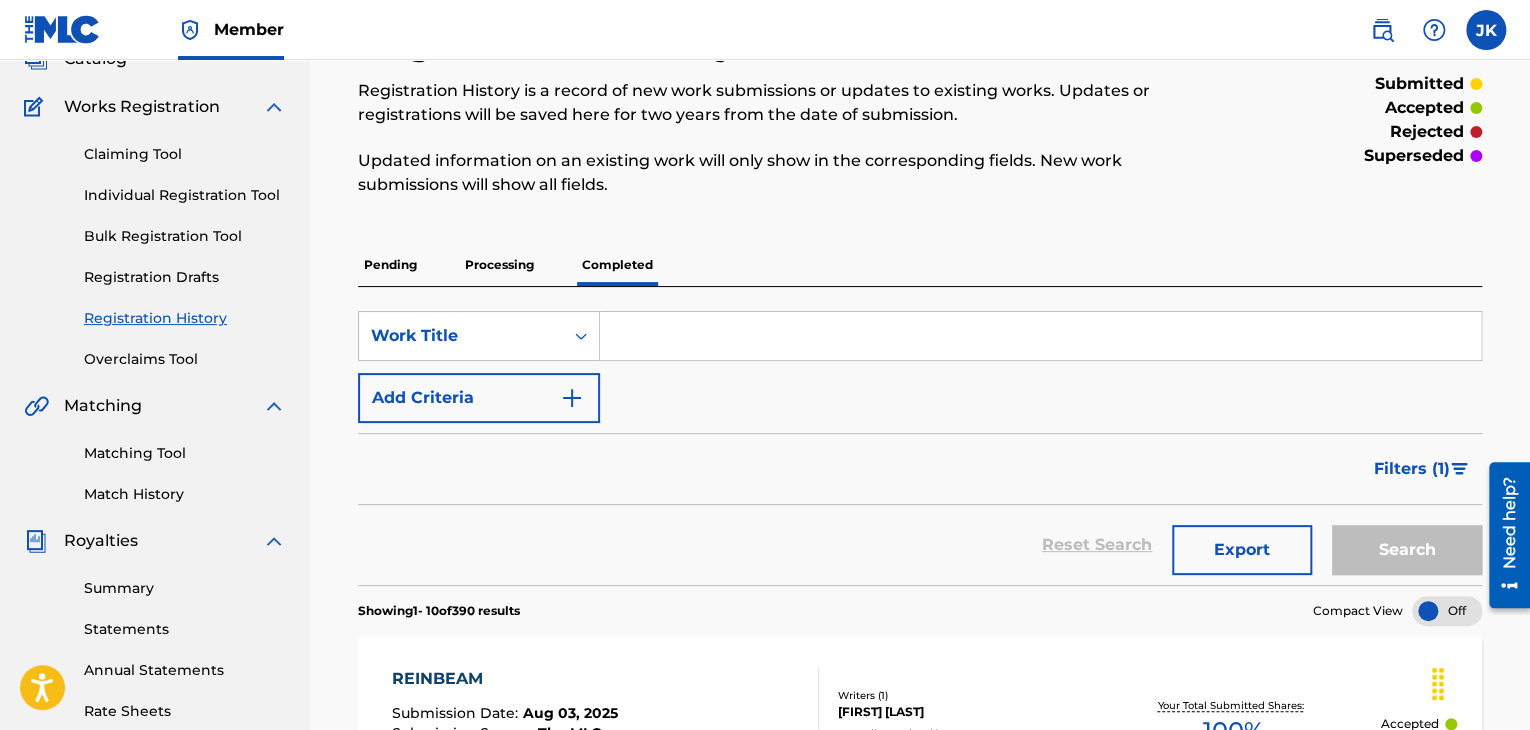 scroll, scrollTop: 0, scrollLeft: 0, axis: both 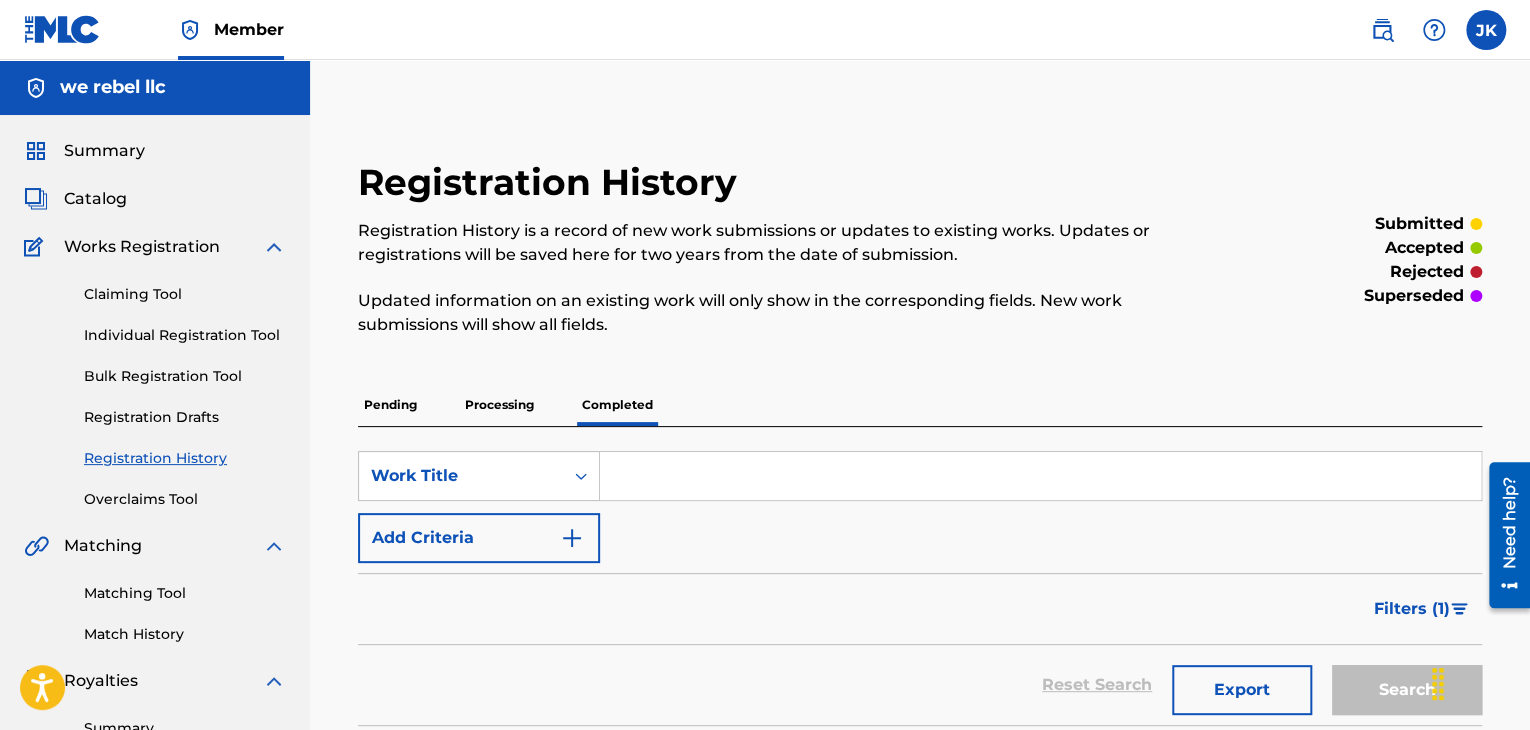 click on "Individual Registration Tool" at bounding box center [185, 335] 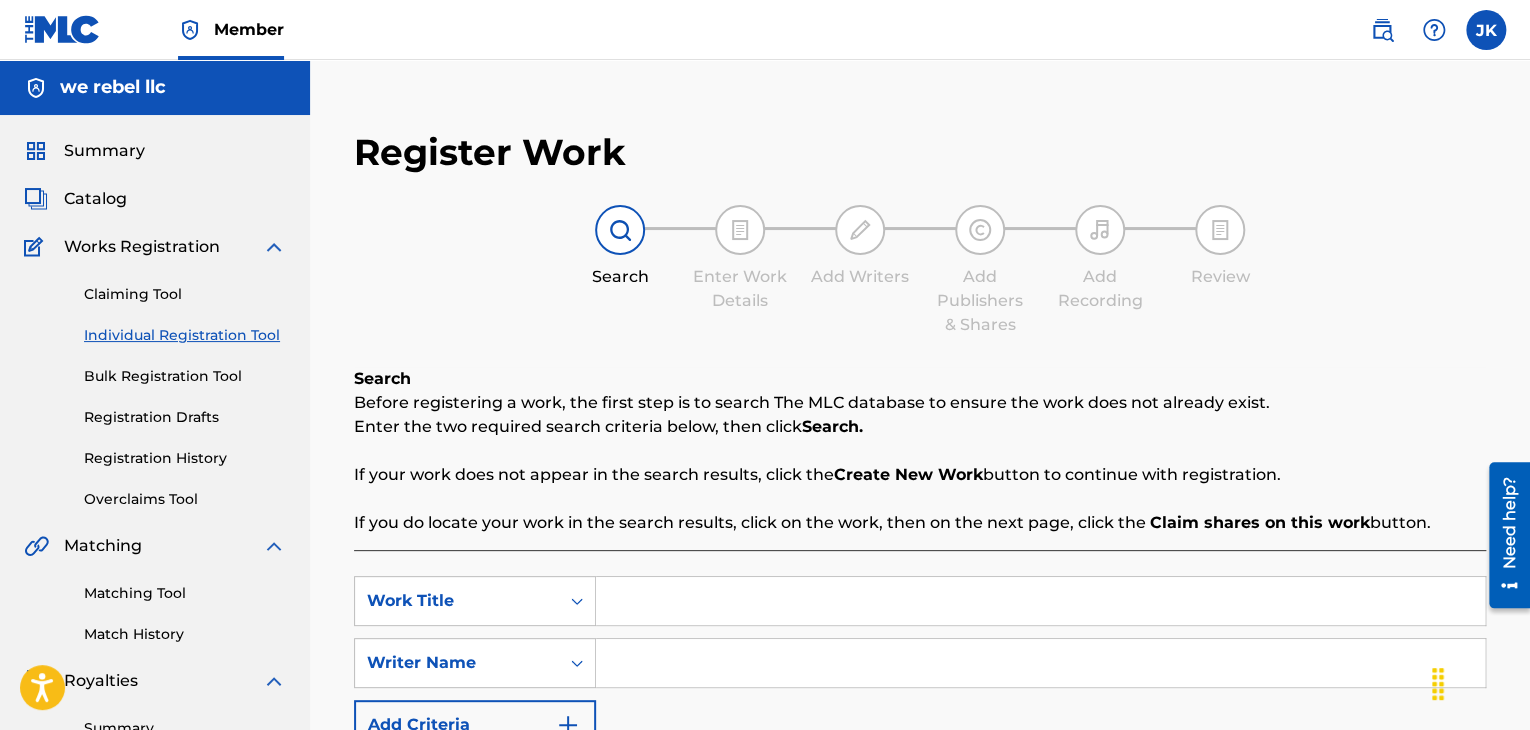 click on "Catalog" at bounding box center (95, 199) 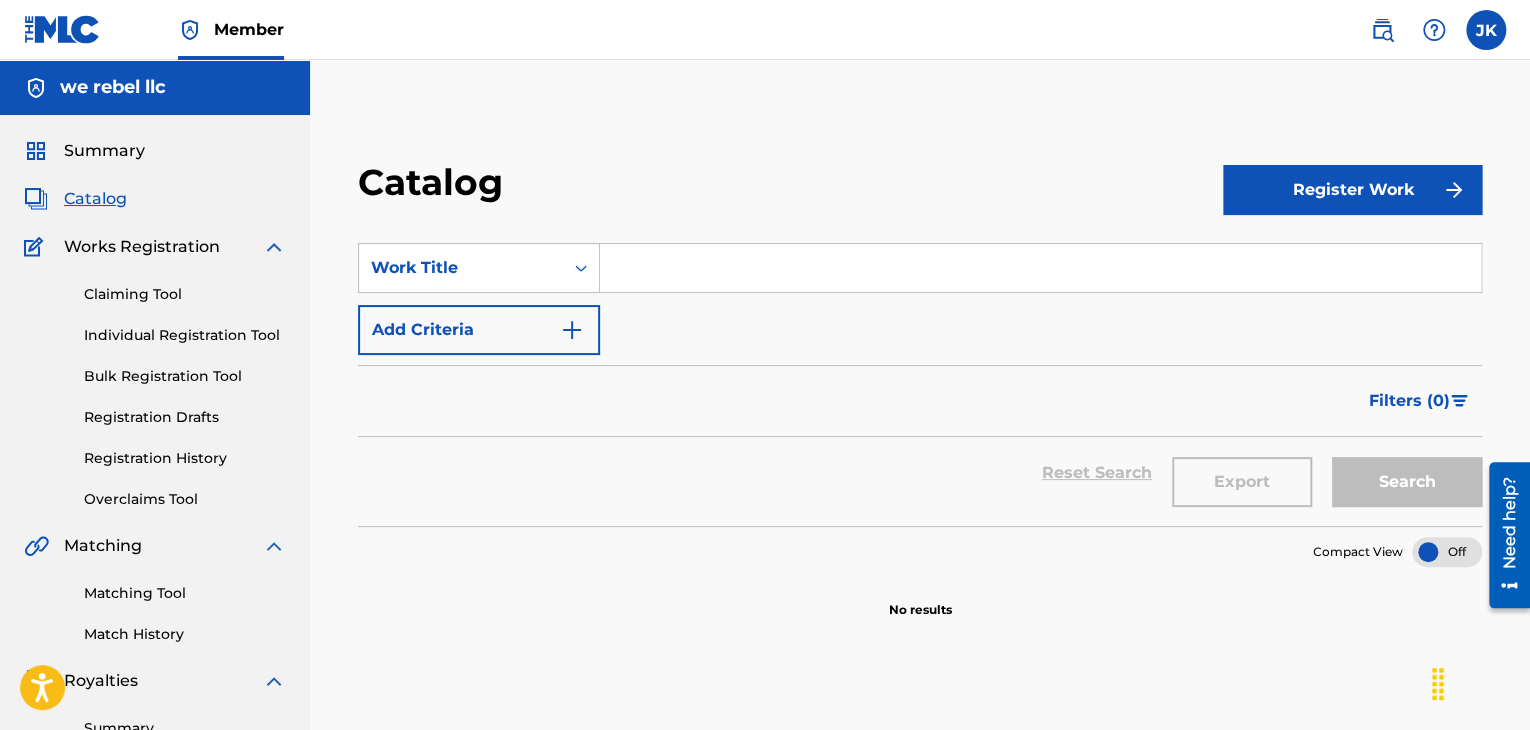 click at bounding box center [1040, 268] 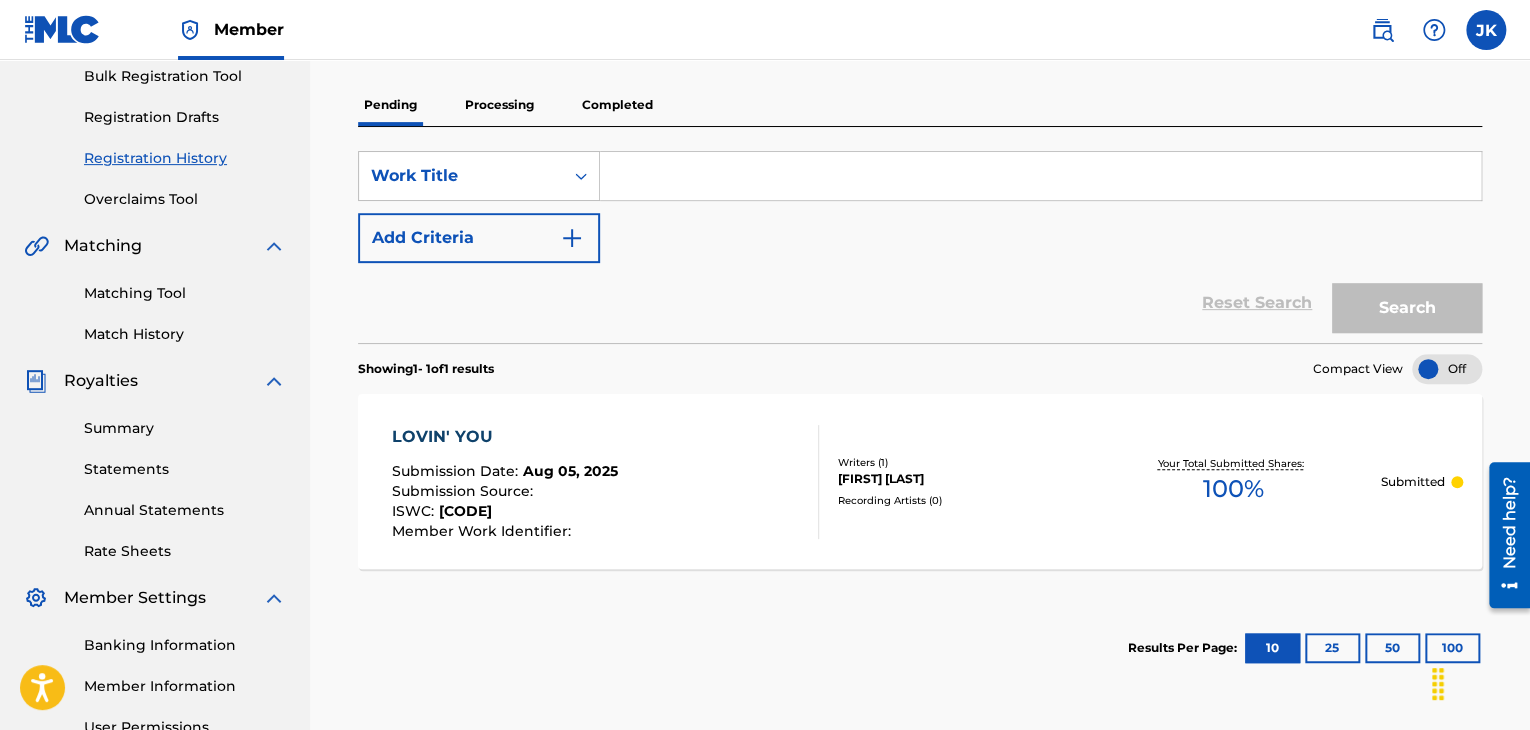scroll, scrollTop: 0, scrollLeft: 0, axis: both 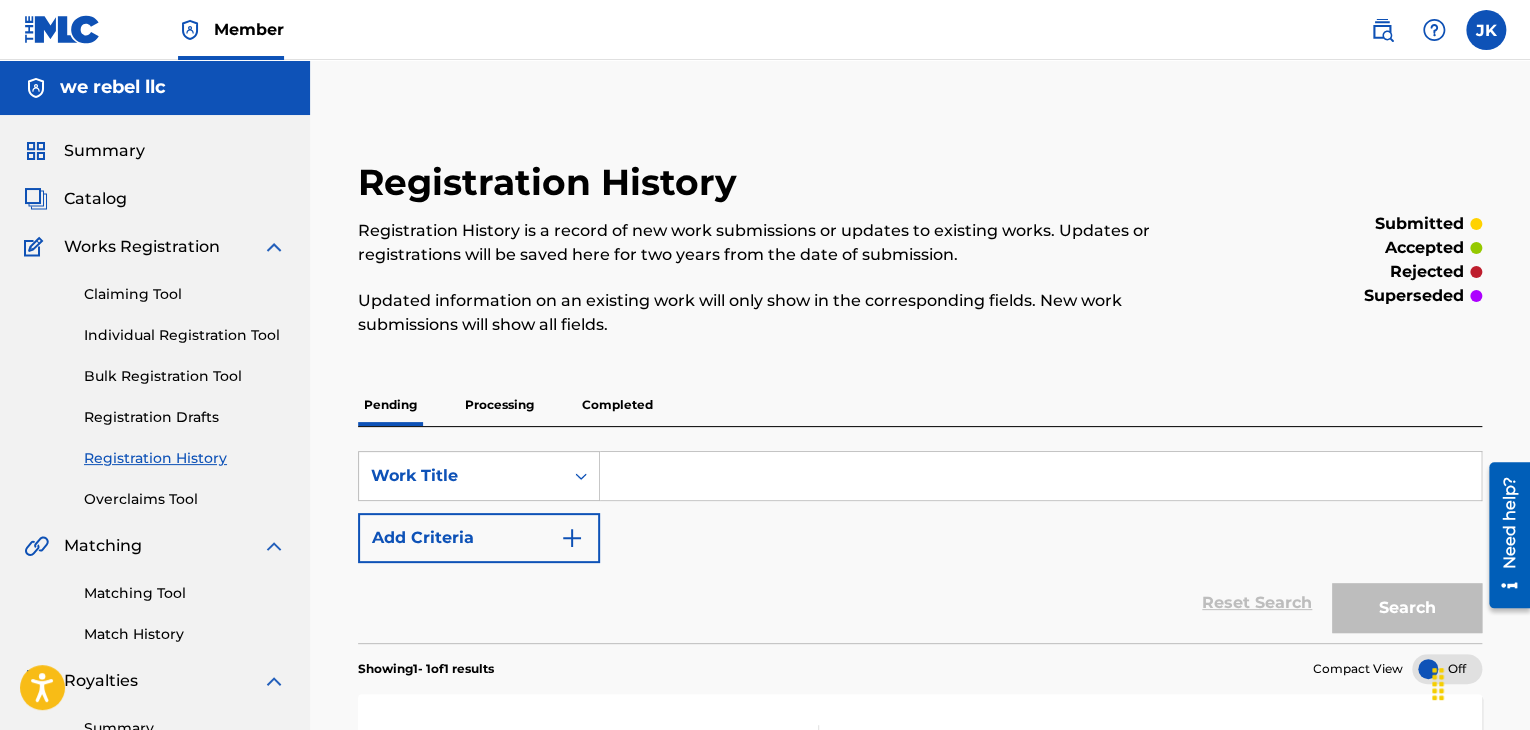 click on "Completed" at bounding box center [617, 405] 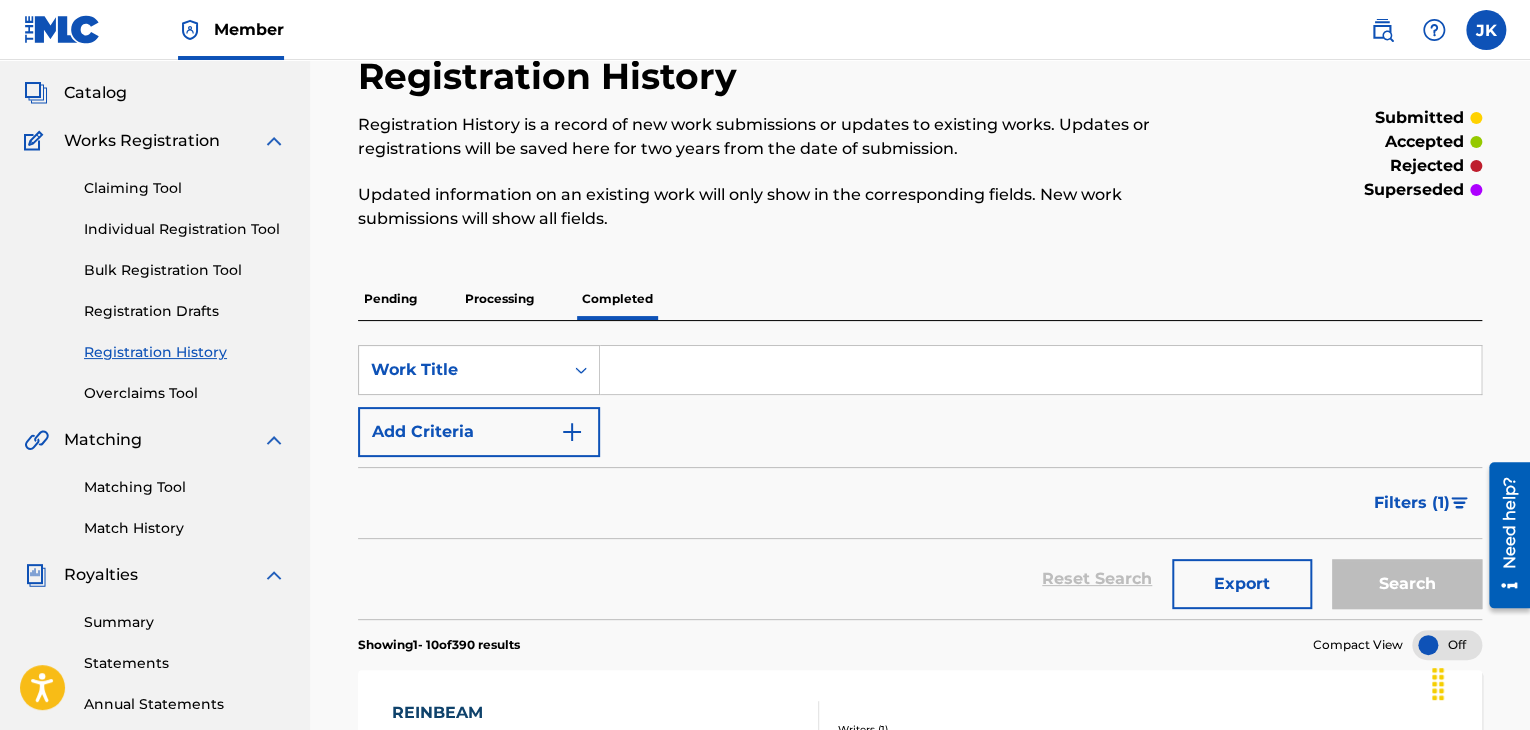 scroll, scrollTop: 0, scrollLeft: 0, axis: both 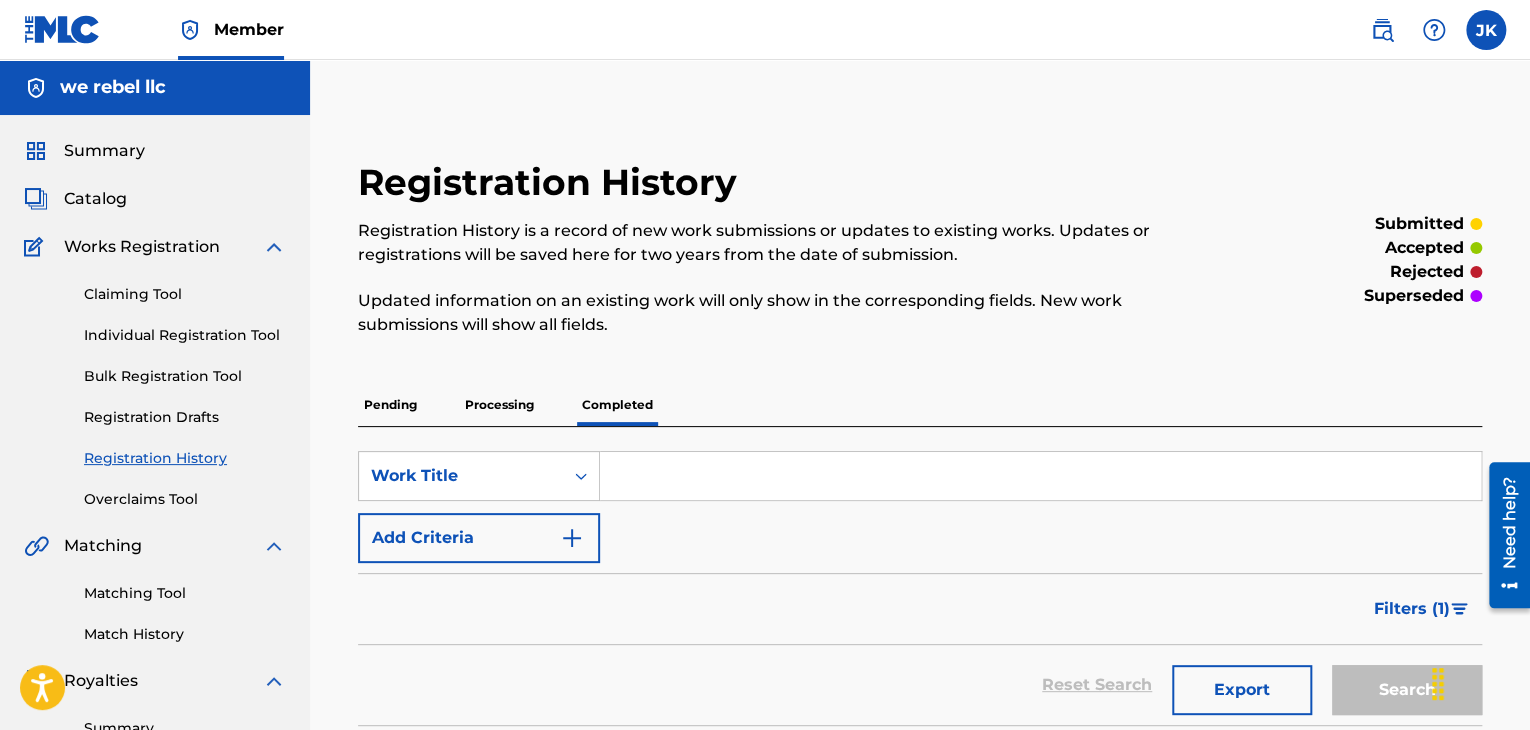 click on "Catalog" at bounding box center [95, 199] 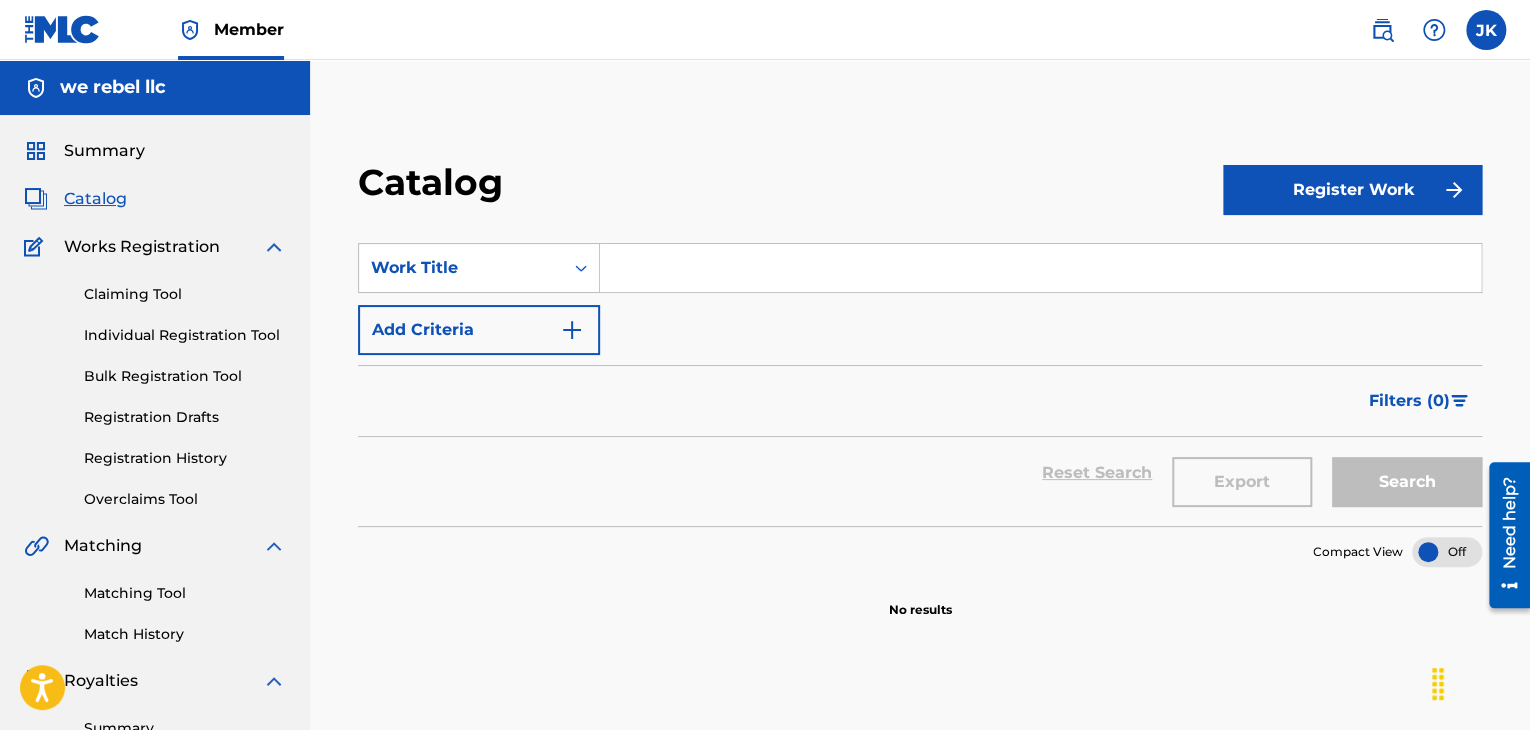 click at bounding box center [1040, 268] 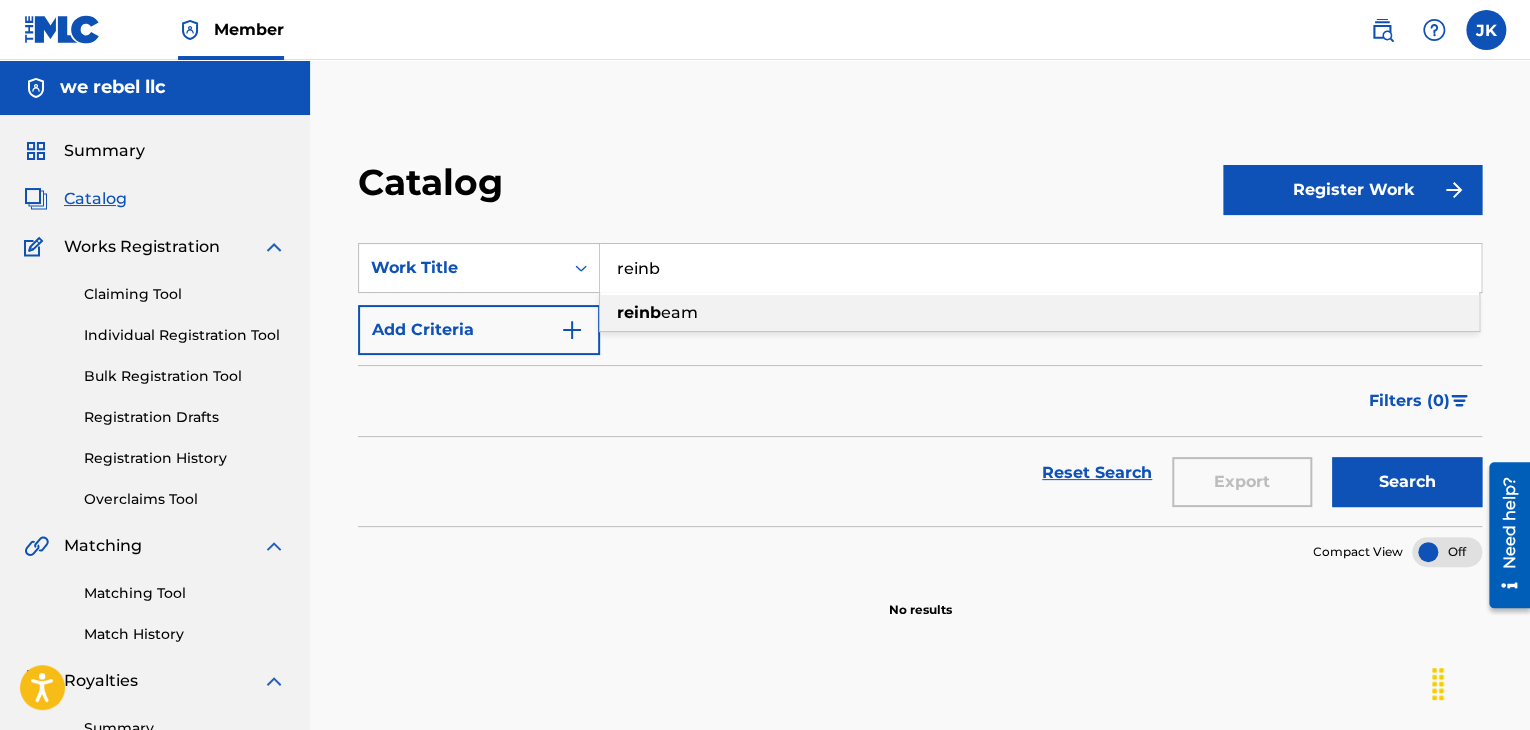 click on "reinb" at bounding box center (639, 312) 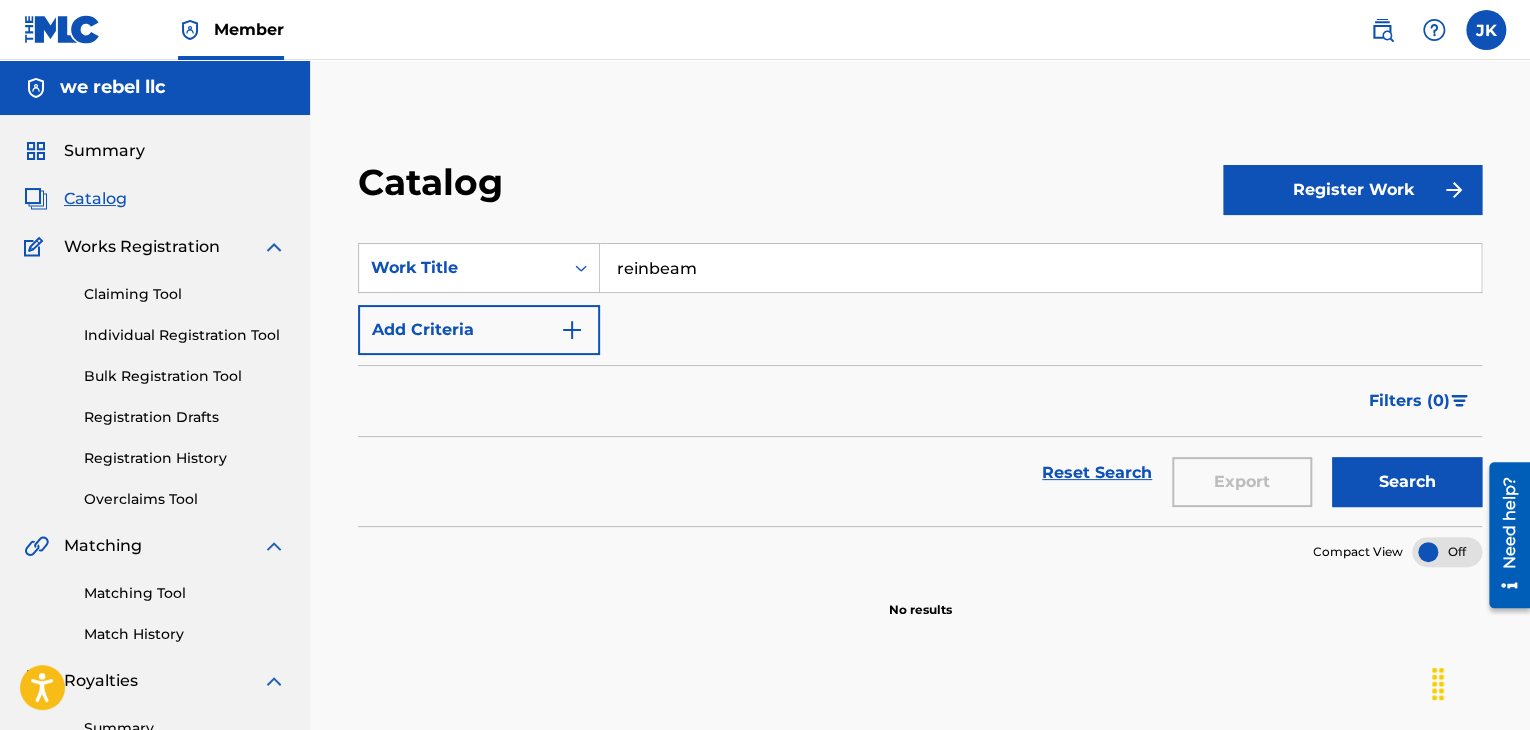click on "Search" at bounding box center [1407, 482] 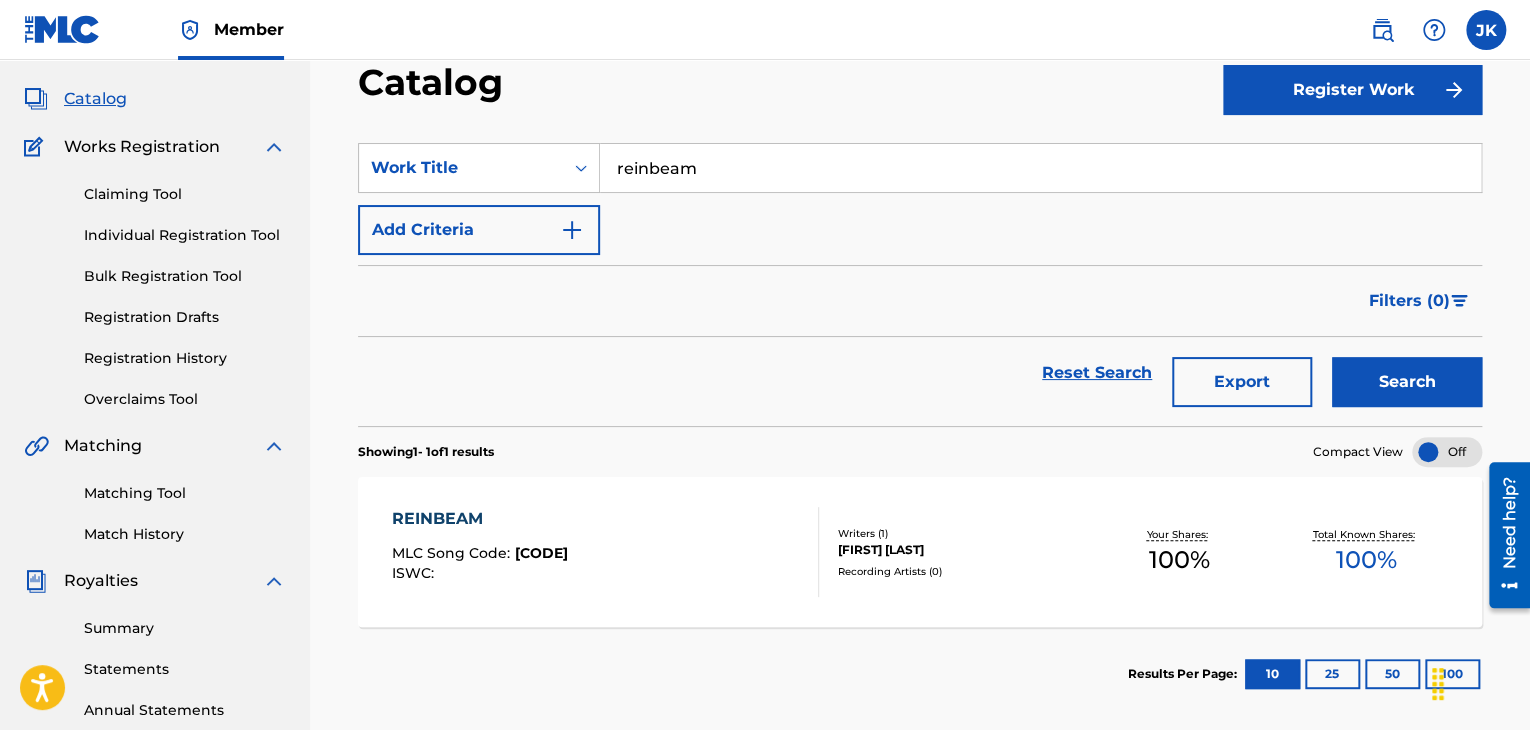 scroll, scrollTop: 0, scrollLeft: 0, axis: both 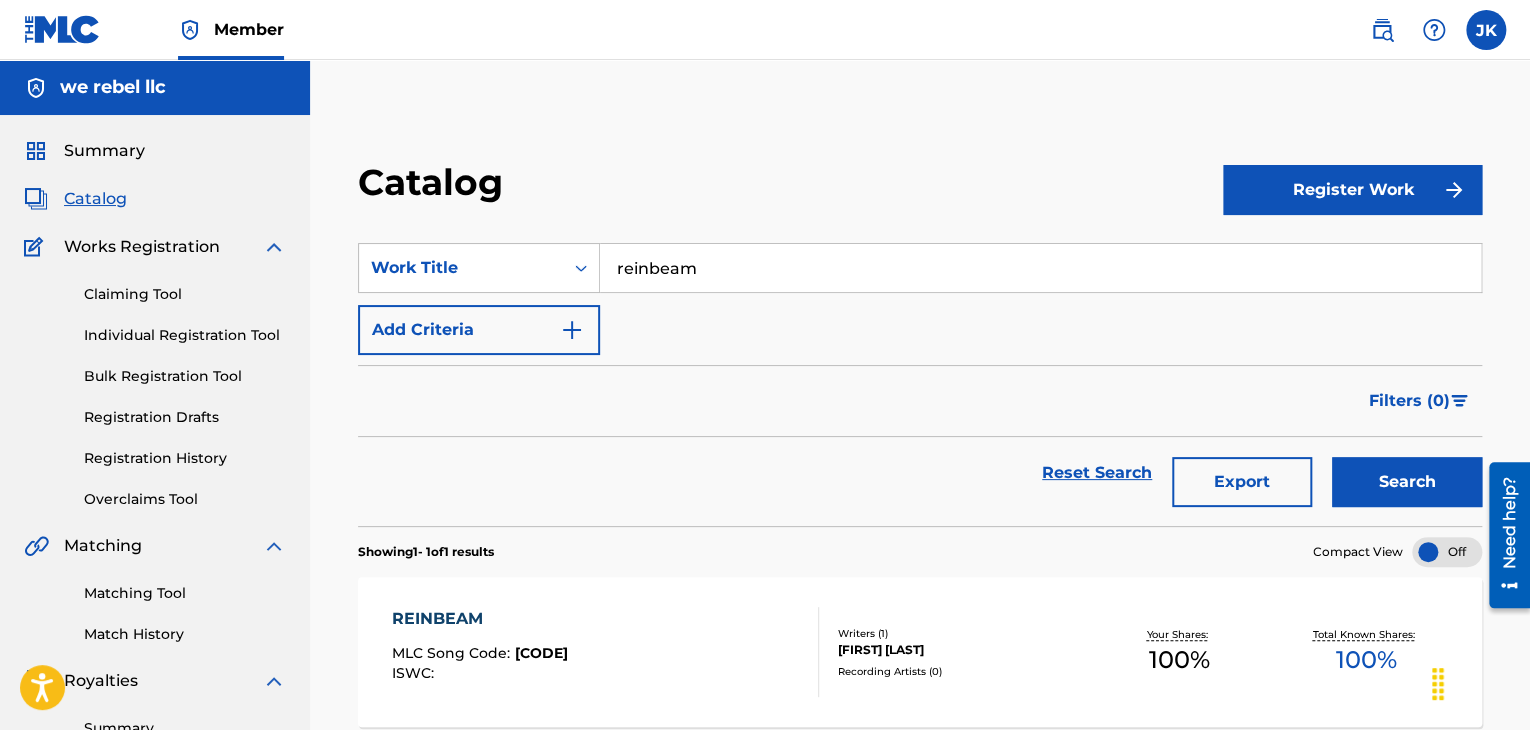 click on "Individual Registration Tool" at bounding box center [185, 335] 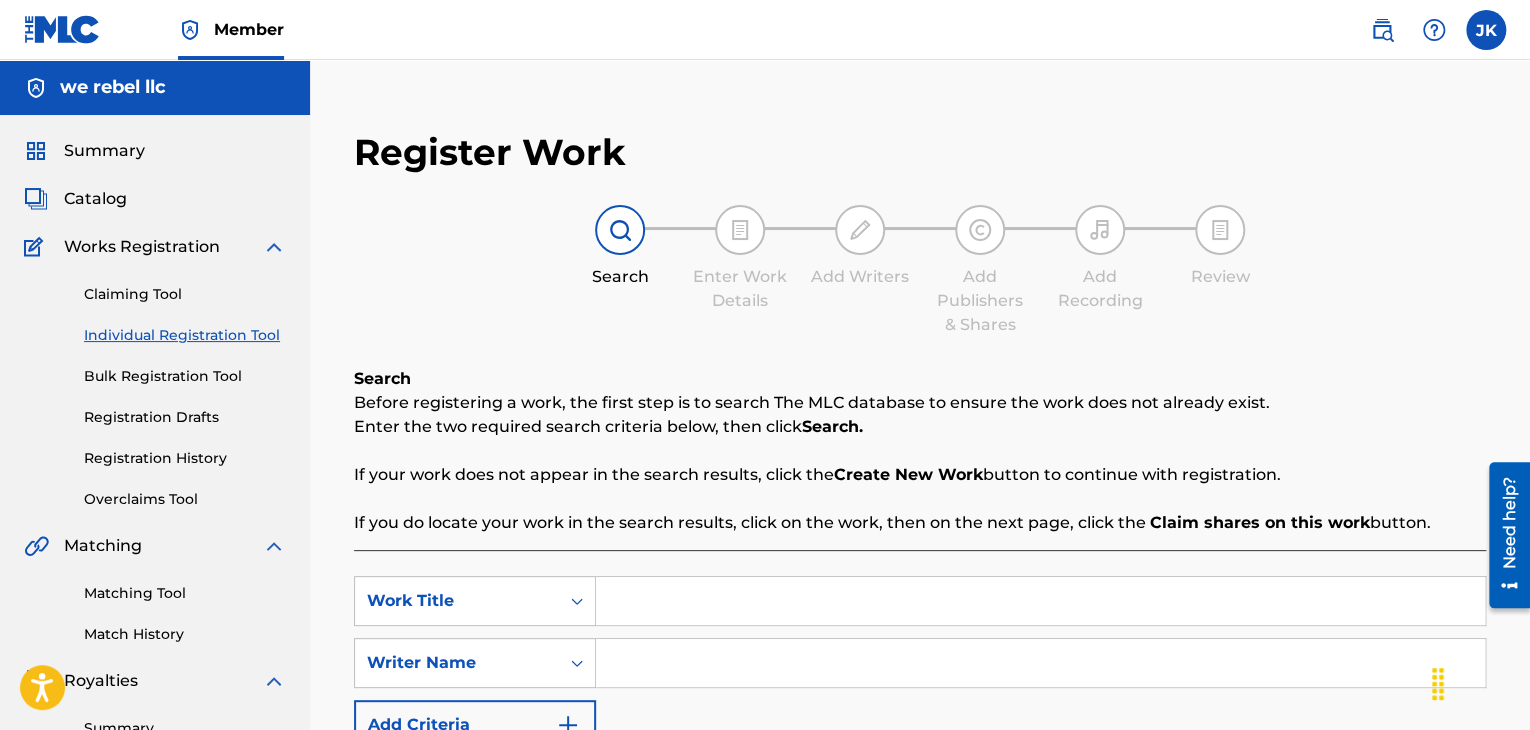 click on "Bulk Registration Tool" at bounding box center [185, 376] 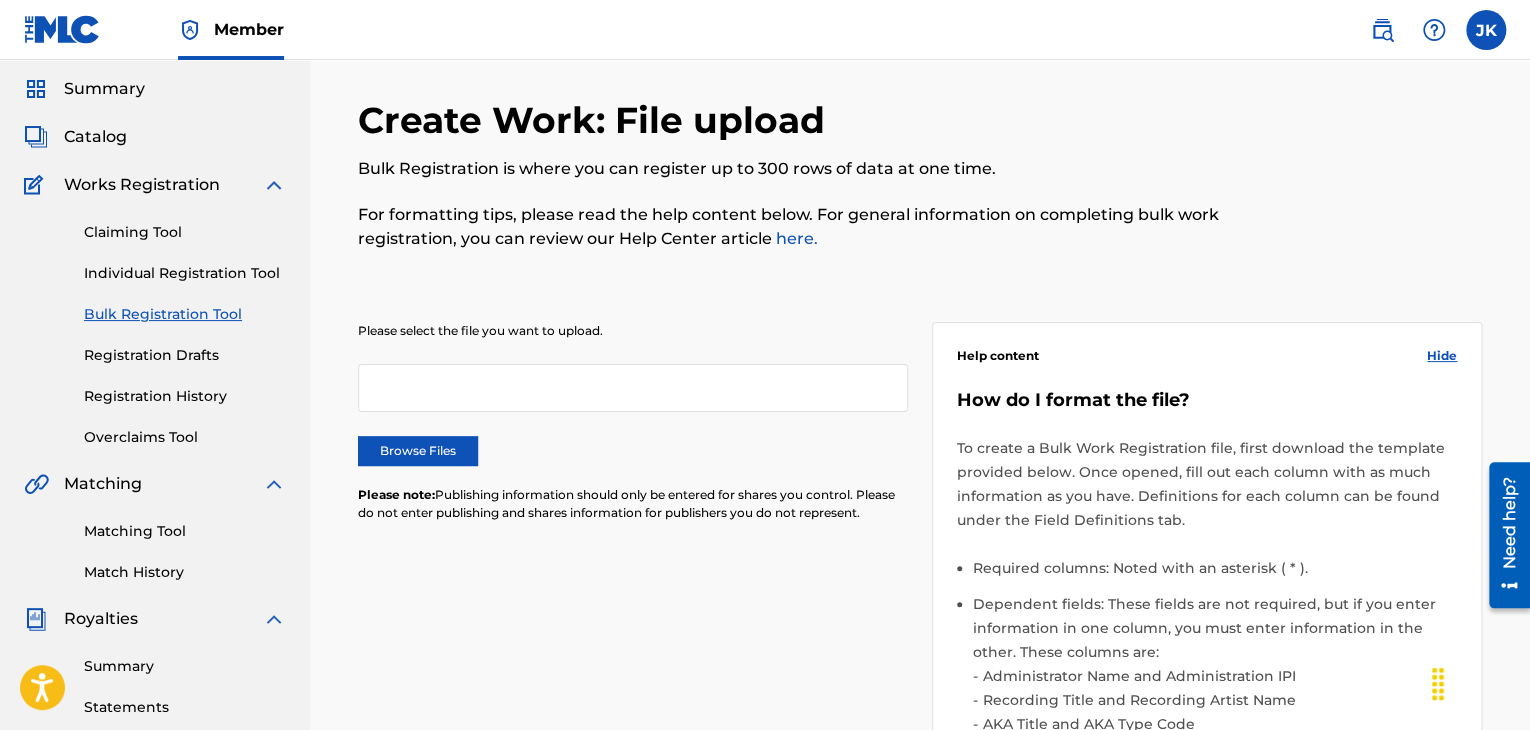 scroll, scrollTop: 0, scrollLeft: 0, axis: both 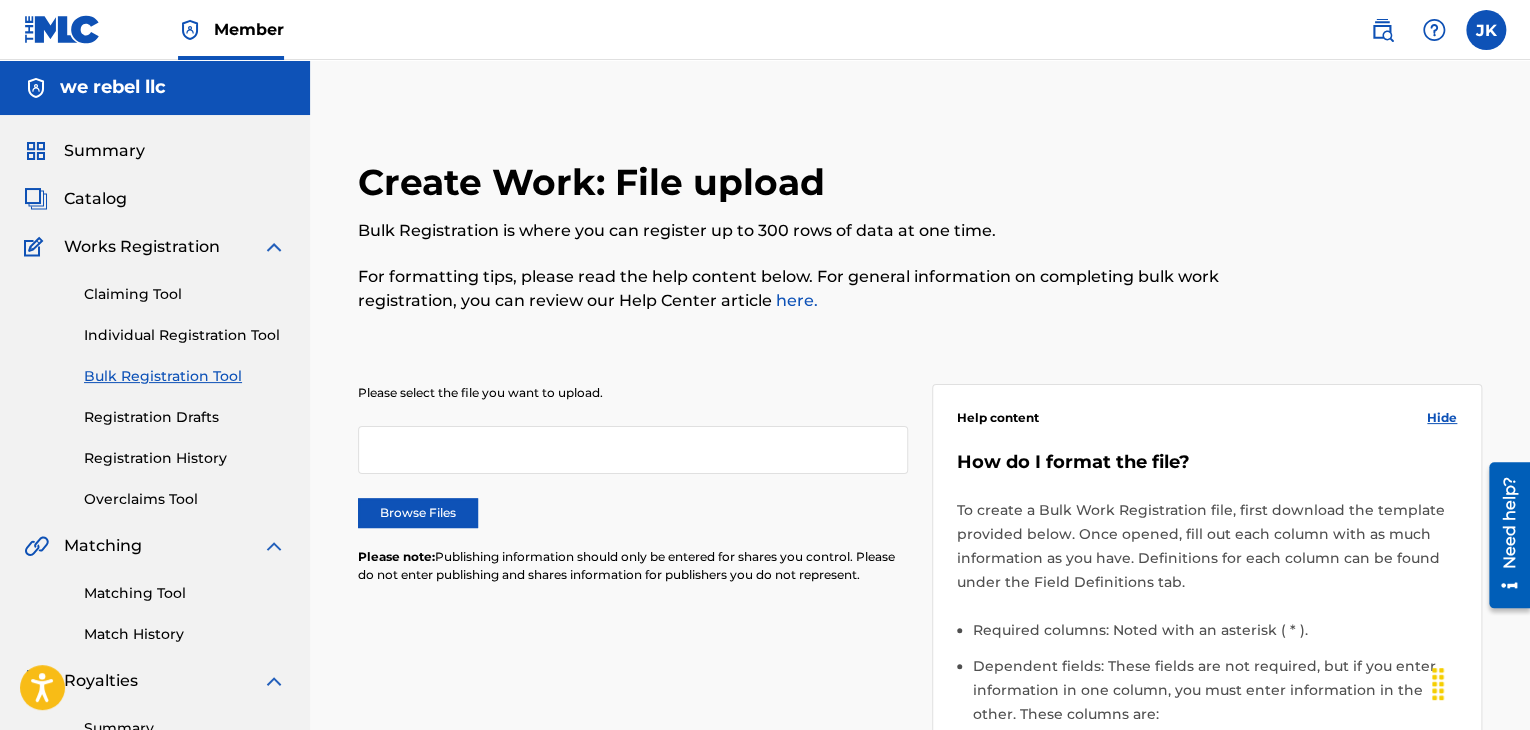 click on "Individual Registration Tool" at bounding box center [185, 335] 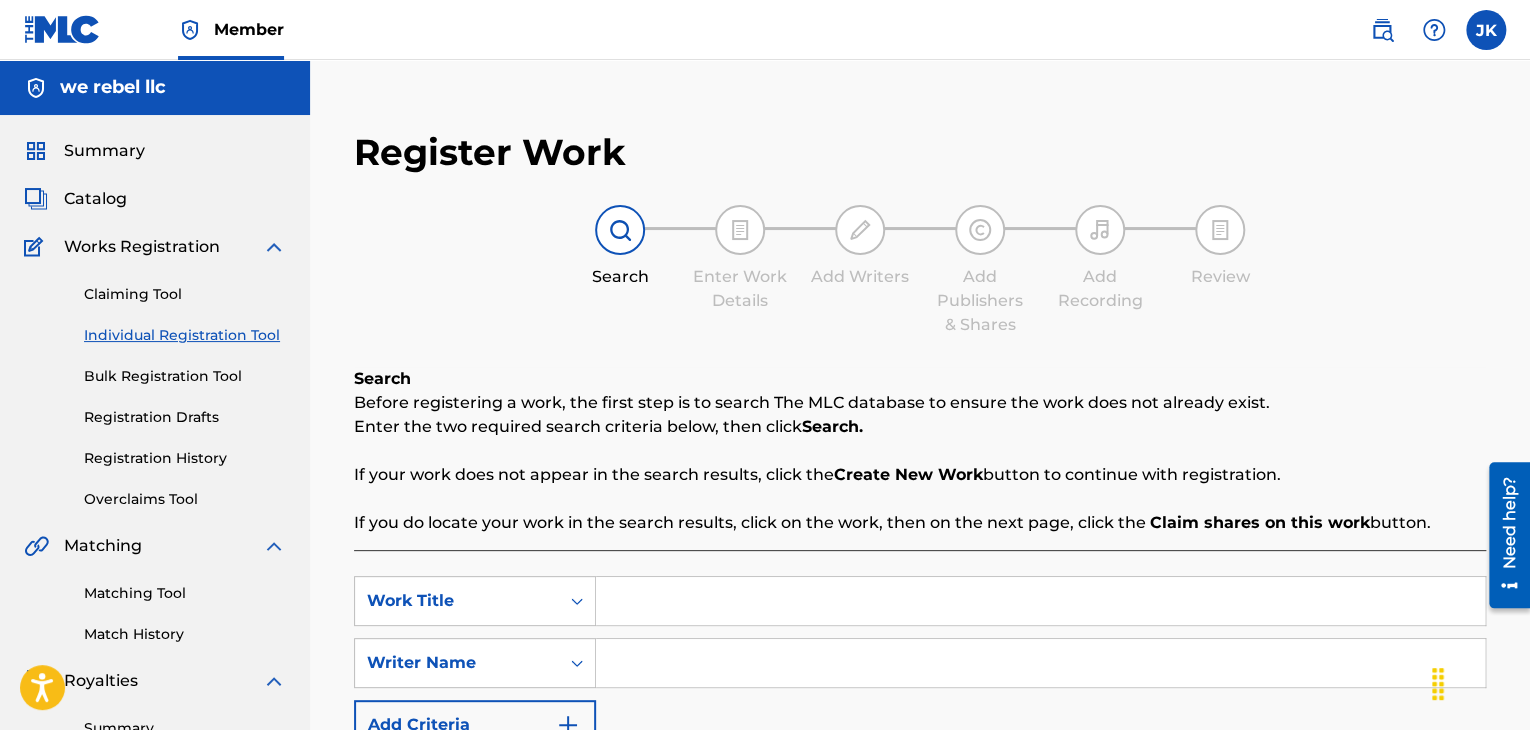 click on "Bulk Registration Tool" at bounding box center (185, 376) 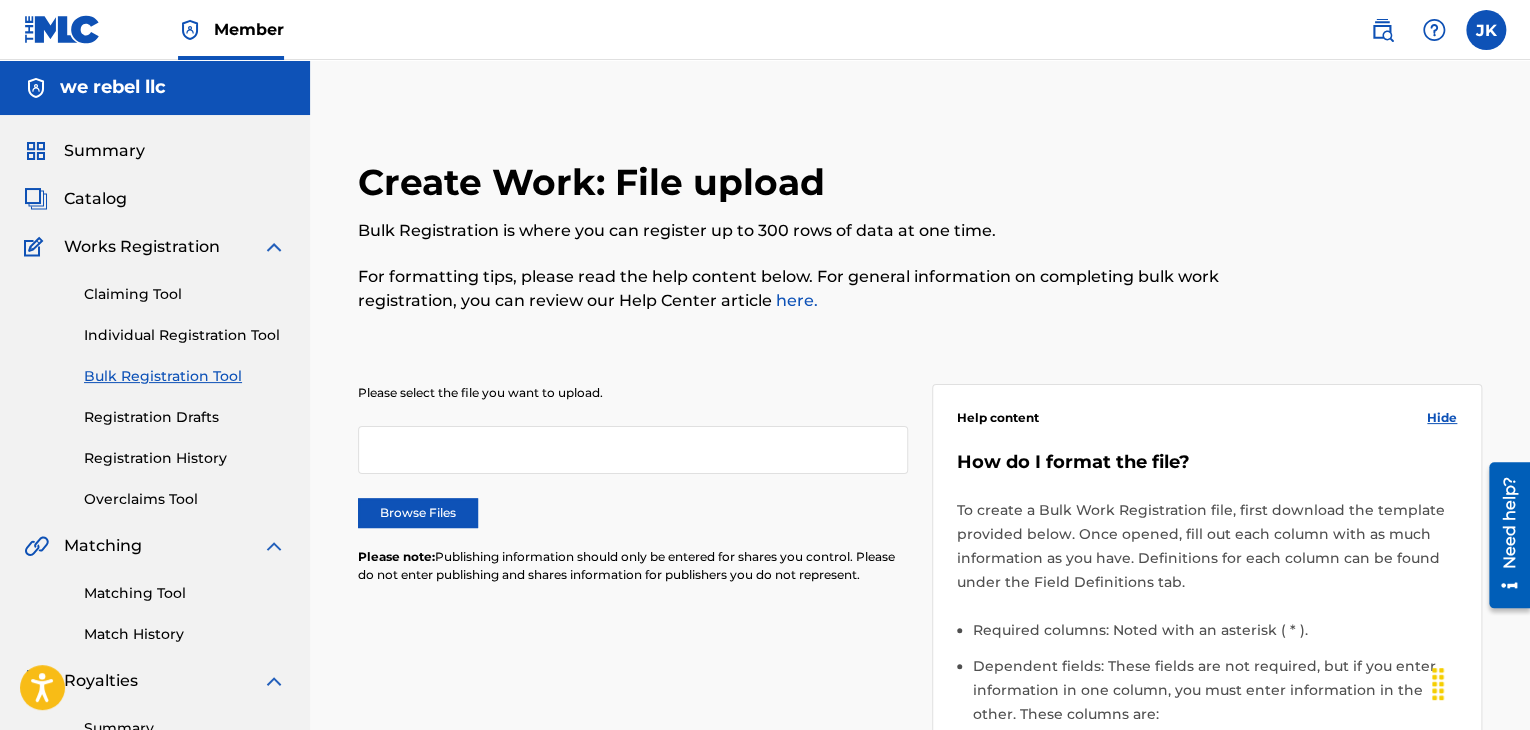 click on "Claiming Tool" at bounding box center (185, 294) 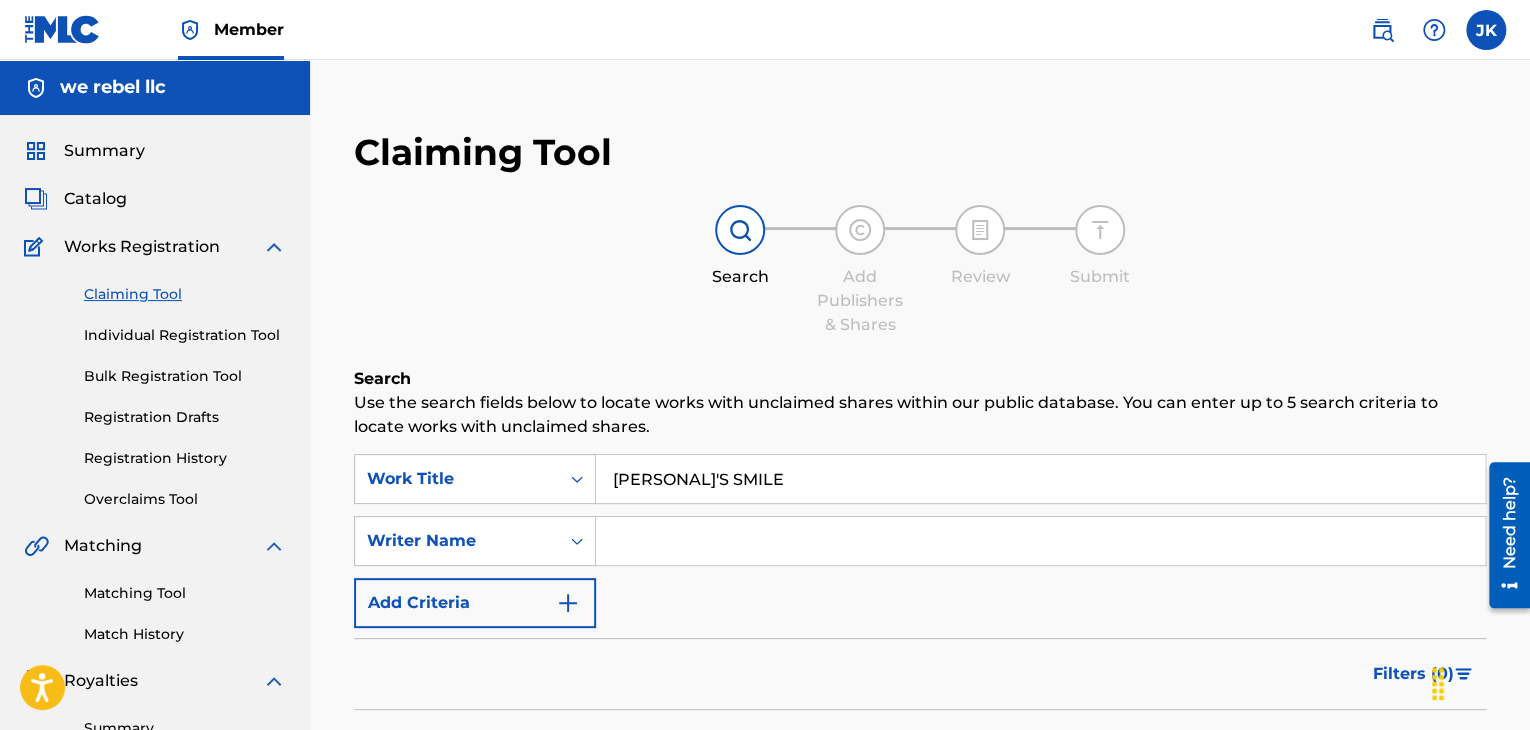 click on "Bulk Registration Tool" at bounding box center [185, 376] 